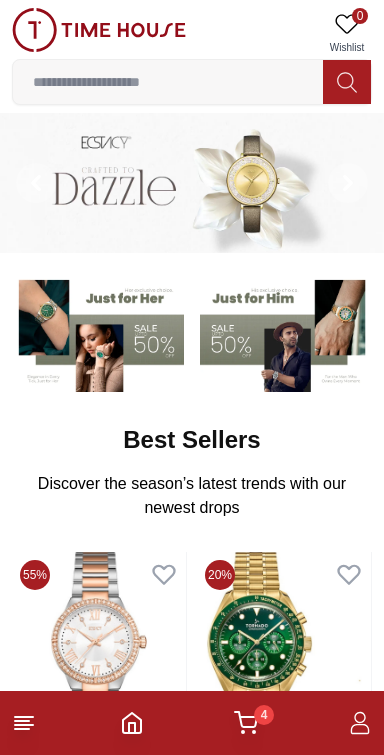 scroll, scrollTop: 0, scrollLeft: 0, axis: both 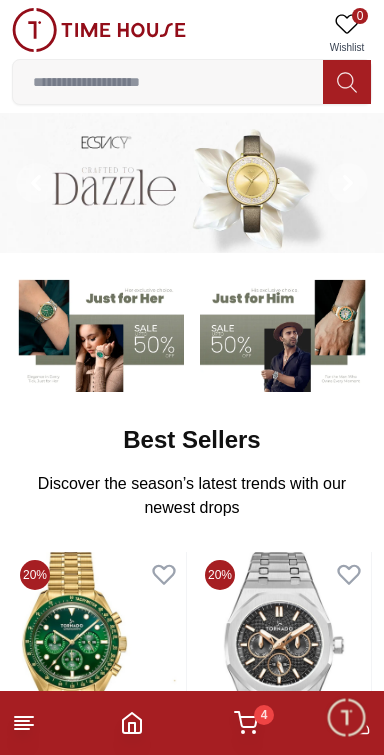 click on "4" at bounding box center [264, 715] 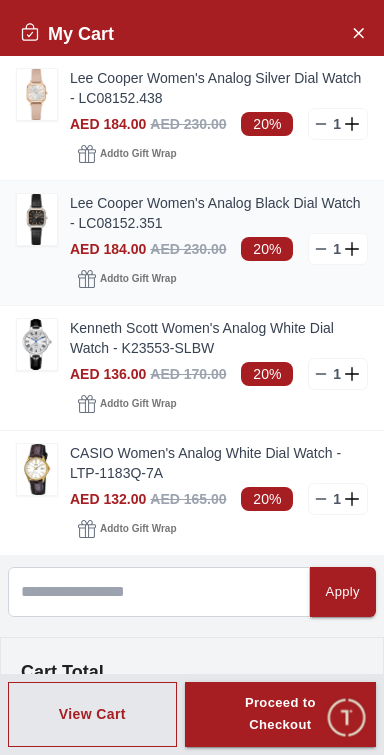 click on "Lee Cooper Women's Analog Black Dial Watch - LC08152.351" at bounding box center (219, 213) 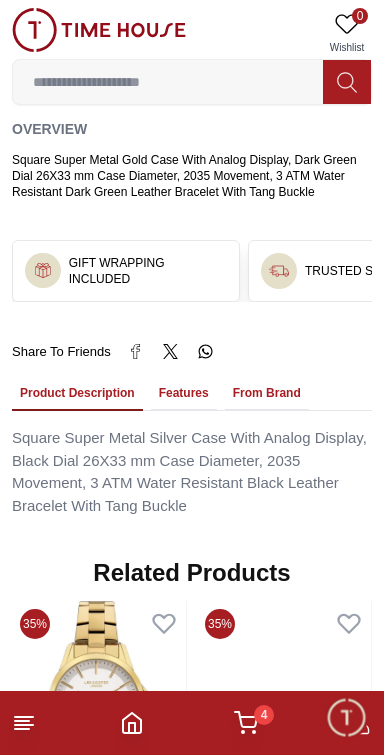 scroll, scrollTop: 1401, scrollLeft: 0, axis: vertical 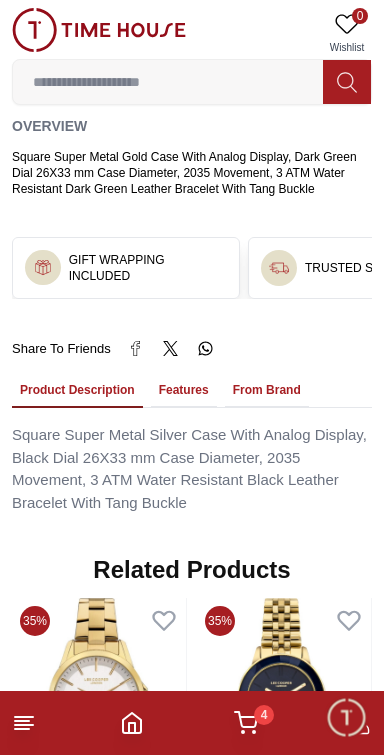 click on "From Brand" at bounding box center (267, 391) 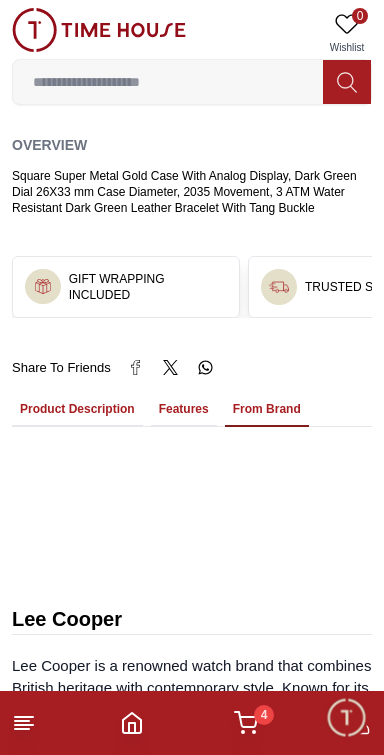 scroll, scrollTop: 1388, scrollLeft: 0, axis: vertical 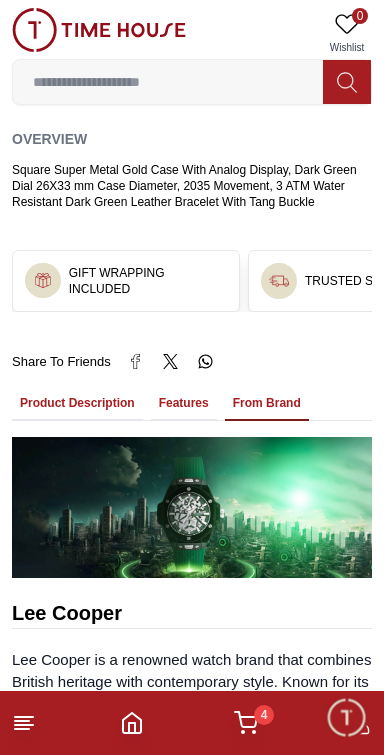 click on "Features" at bounding box center [184, 404] 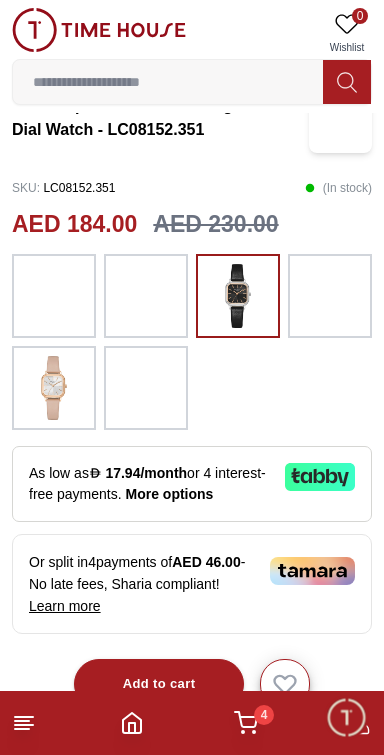 scroll, scrollTop: 0, scrollLeft: 0, axis: both 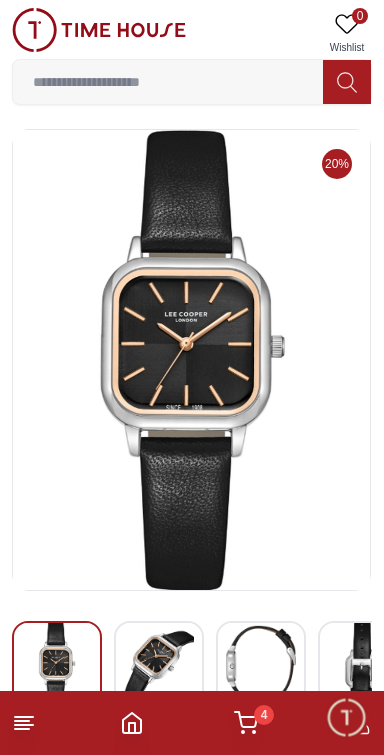 click at bounding box center (346, 717) 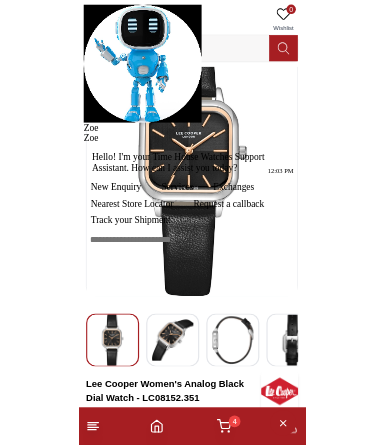 scroll, scrollTop: 89, scrollLeft: 0, axis: vertical 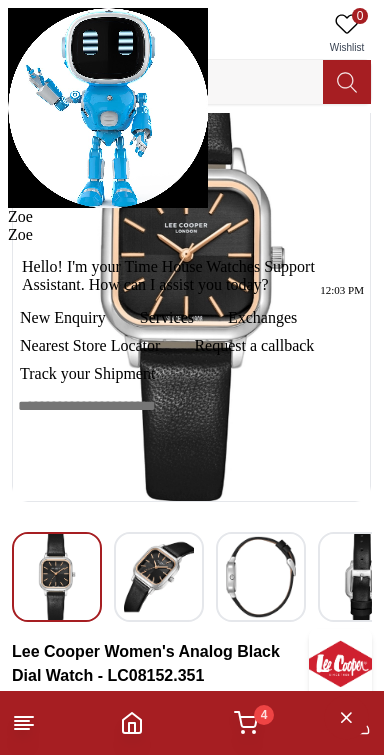 click on "New Enquiry" at bounding box center [63, 318] 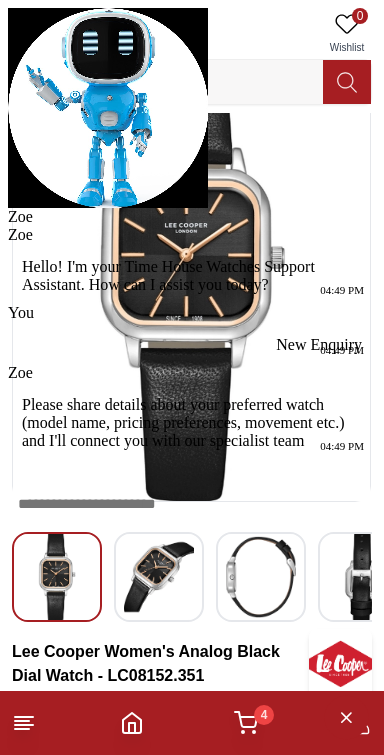 click at bounding box center (192, 536) 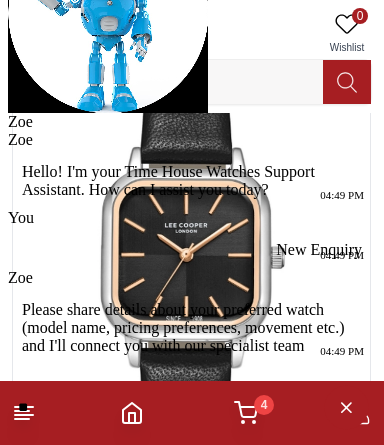 type on "*" 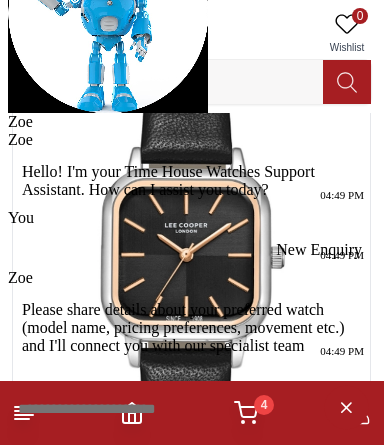 scroll, scrollTop: 62, scrollLeft: 0, axis: vertical 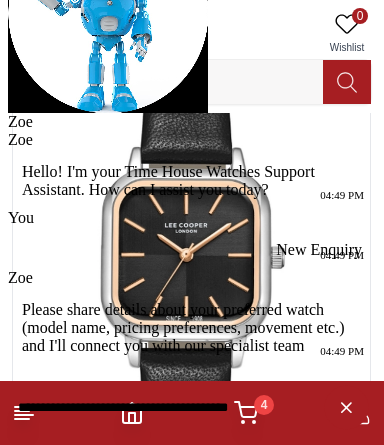 type on "**********" 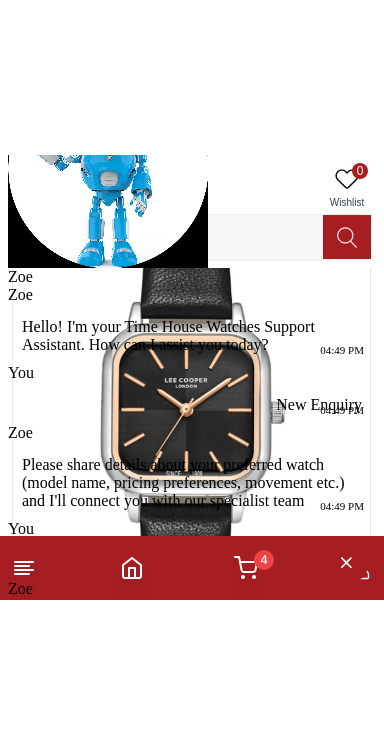 scroll, scrollTop: 0, scrollLeft: 0, axis: both 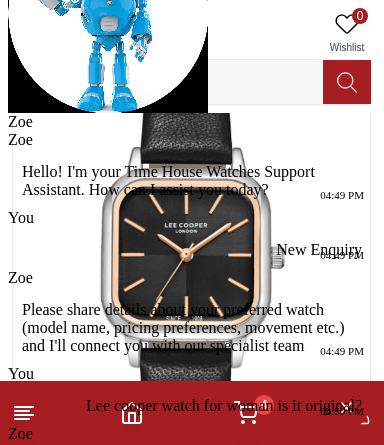 type on "**********" 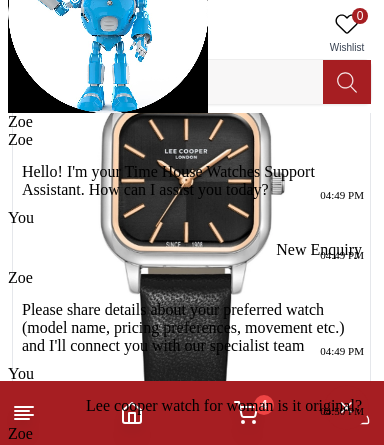 scroll, scrollTop: 173, scrollLeft: 0, axis: vertical 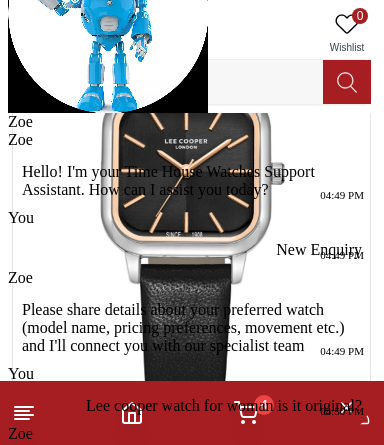 click on "Submit" at bounding box center (49, 535) 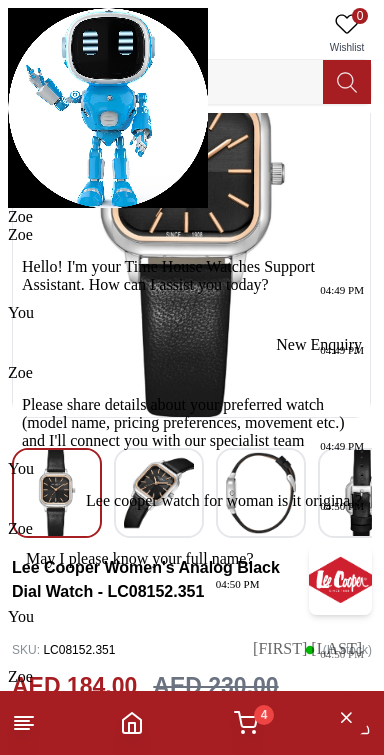 scroll, scrollTop: 213, scrollLeft: 0, axis: vertical 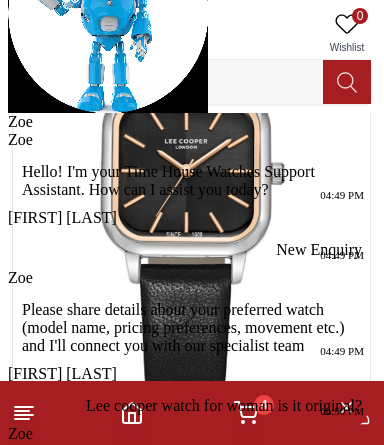 click on "+1" at bounding box center [186, 634] 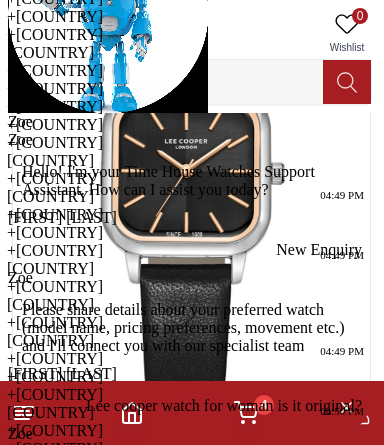 click at bounding box center [78, 599] 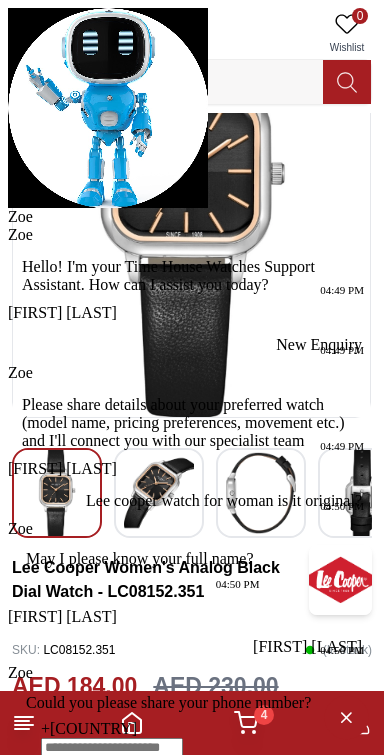 scroll, scrollTop: 343, scrollLeft: 0, axis: vertical 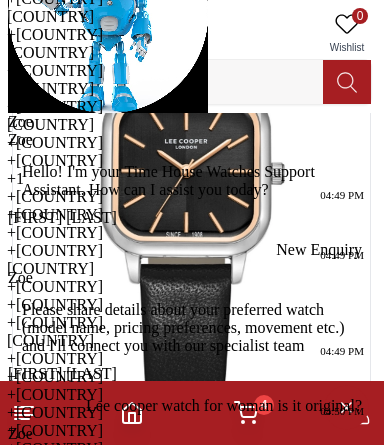 type on "******" 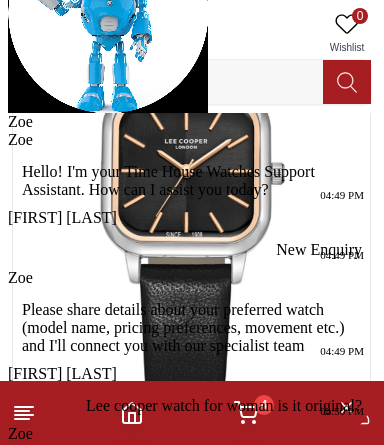 click on "United Arab Emirates" at bounding box center (168, 521) 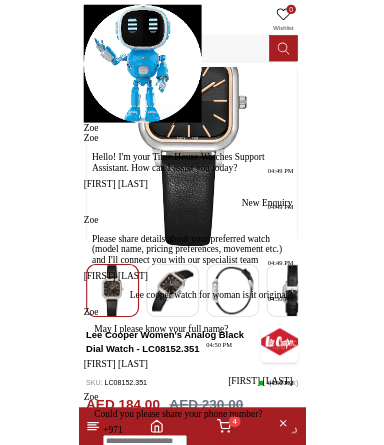scroll, scrollTop: 343, scrollLeft: 0, axis: vertical 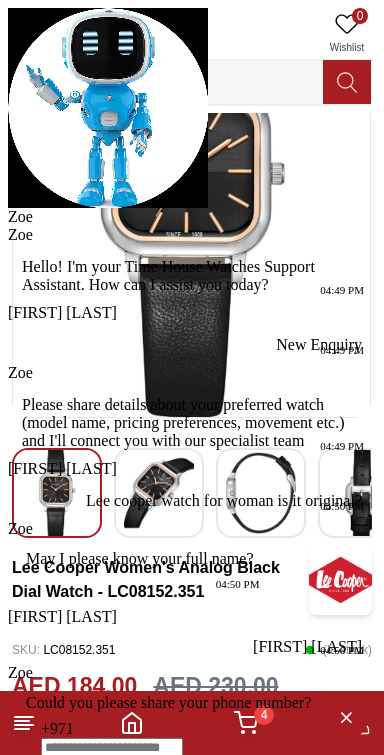 click at bounding box center [112, 748] 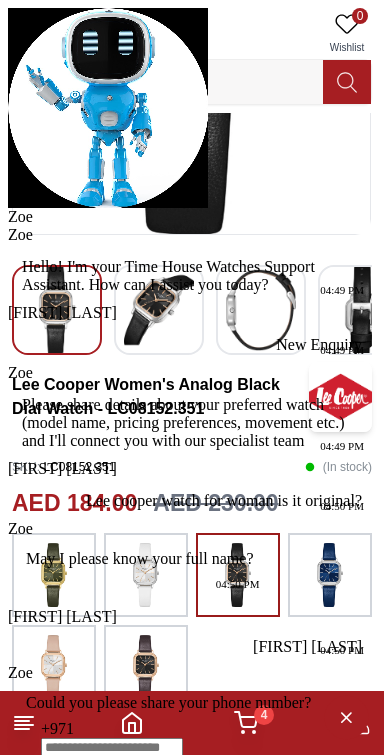 scroll, scrollTop: 358, scrollLeft: 0, axis: vertical 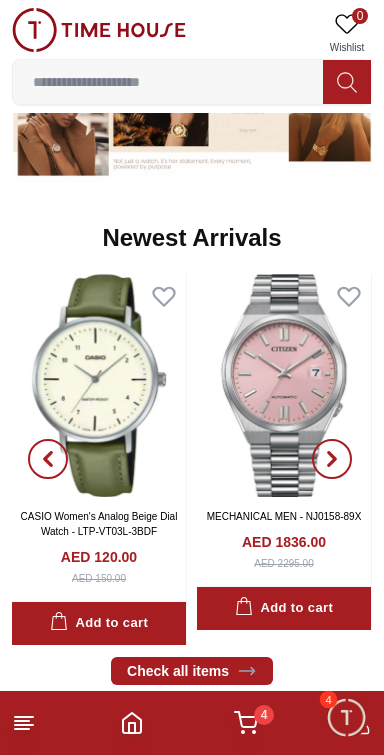 click at bounding box center (99, 386) 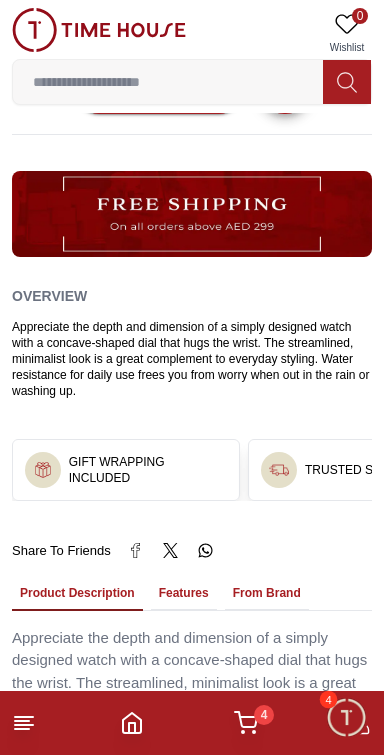 scroll, scrollTop: 1083, scrollLeft: 0, axis: vertical 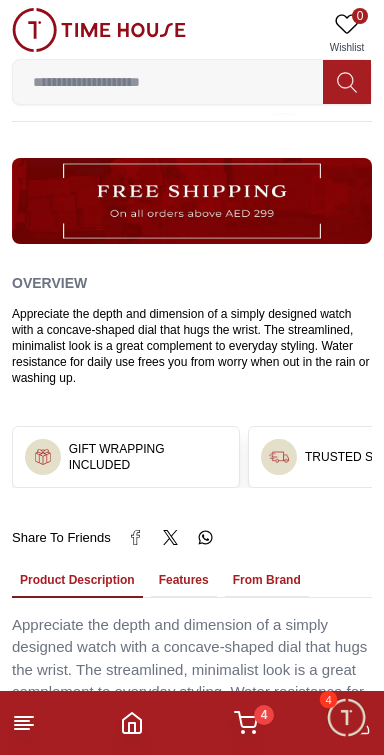 click on "GIFT WRAPPING INCLUDED" at bounding box center [148, 457] 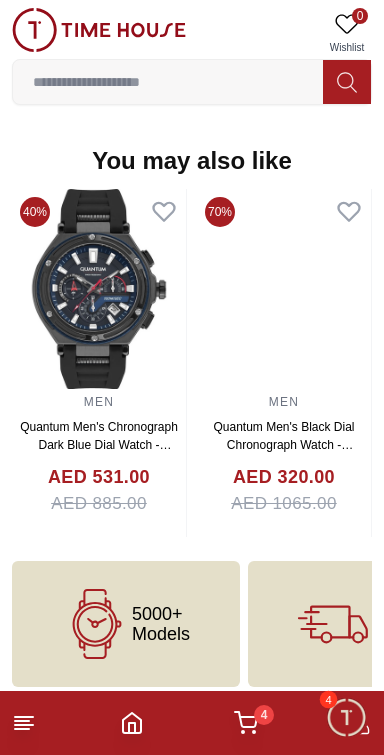 scroll, scrollTop: 2165, scrollLeft: 0, axis: vertical 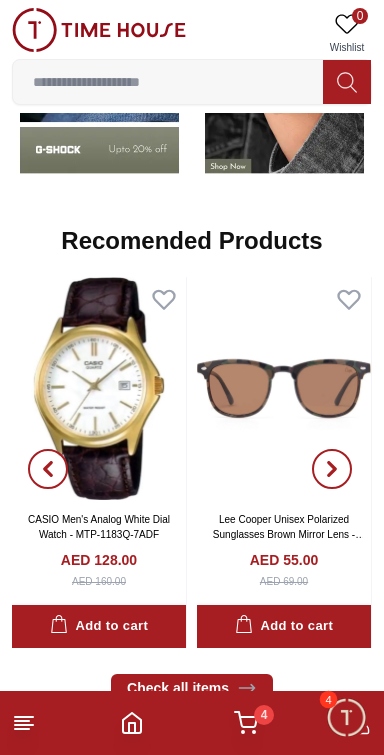click at bounding box center [99, 389] 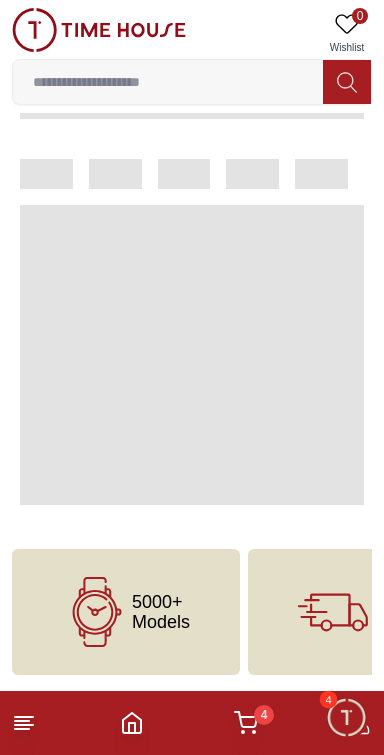 scroll, scrollTop: 0, scrollLeft: 0, axis: both 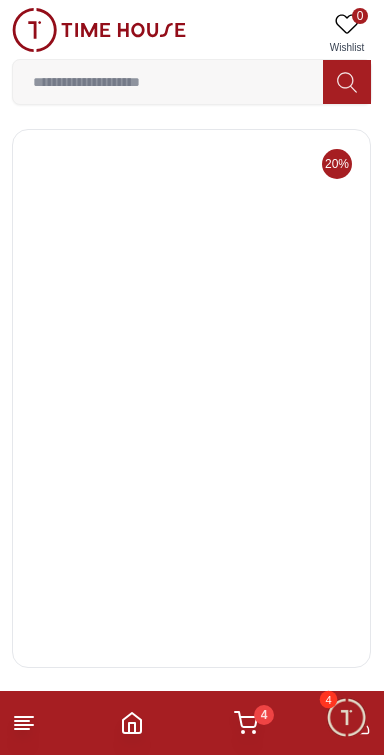 click at bounding box center [192, 398] 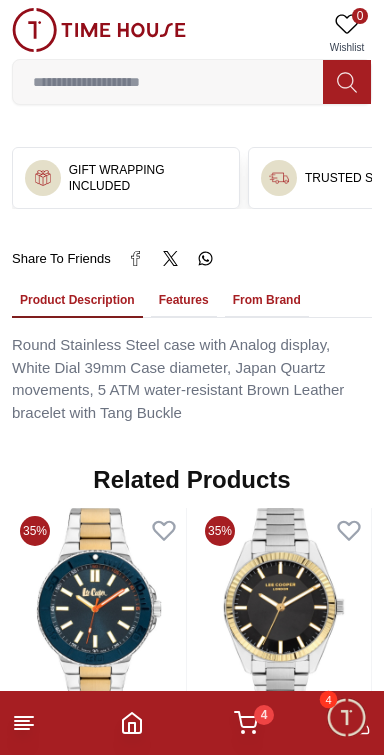 scroll, scrollTop: 1387, scrollLeft: 0, axis: vertical 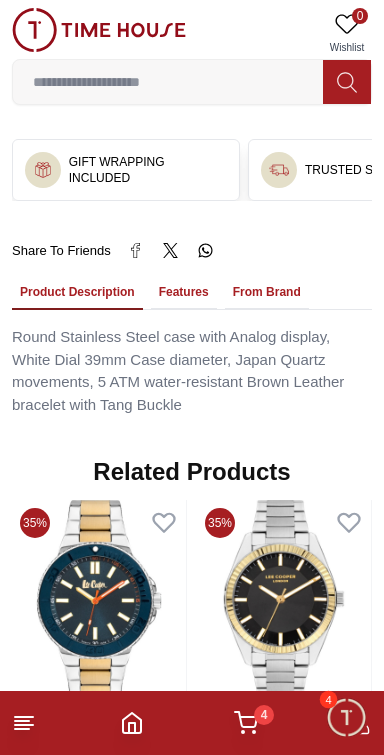 click on "Features" at bounding box center (184, 293) 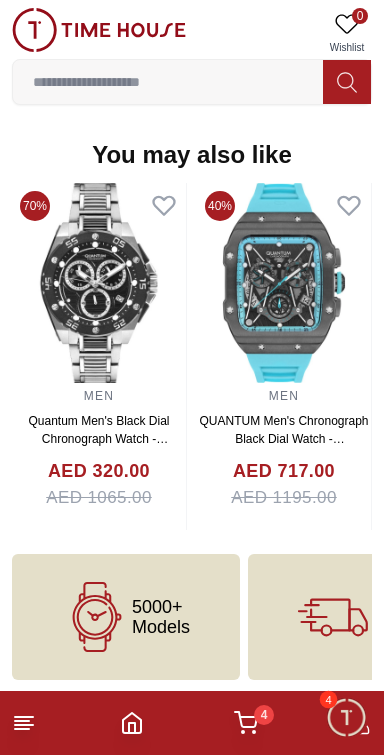 scroll, scrollTop: 2707, scrollLeft: 0, axis: vertical 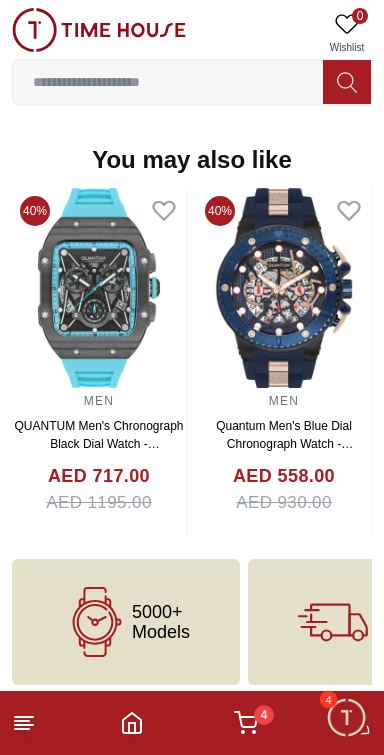 click on "4" at bounding box center [264, 715] 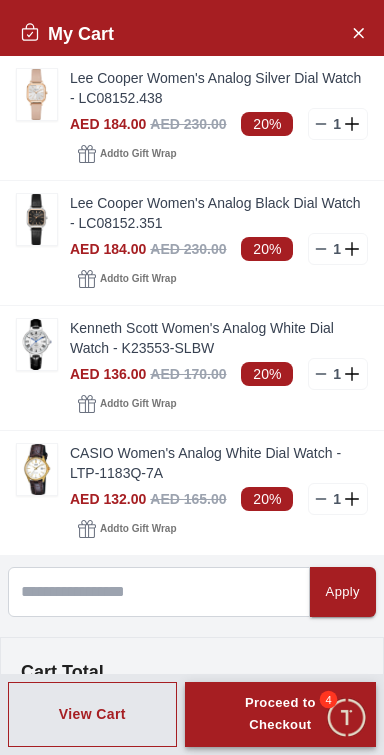 click on "Proceed to Checkout" at bounding box center (280, 715) 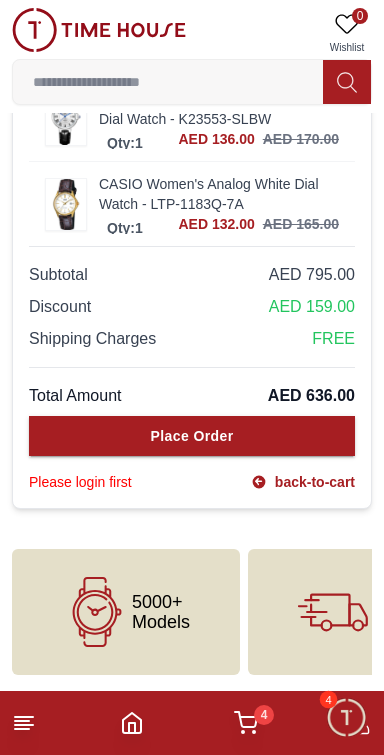 scroll, scrollTop: 0, scrollLeft: 0, axis: both 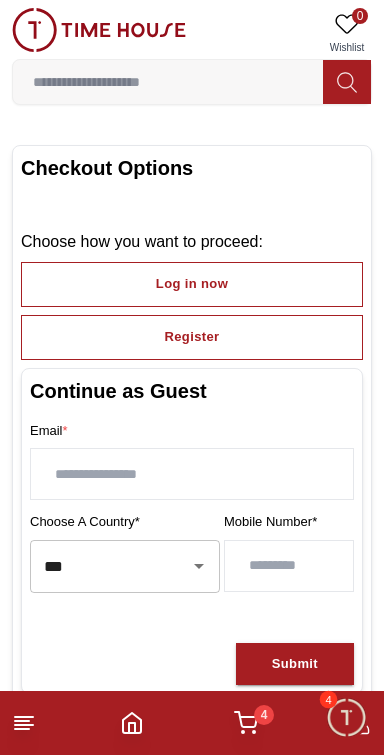 click 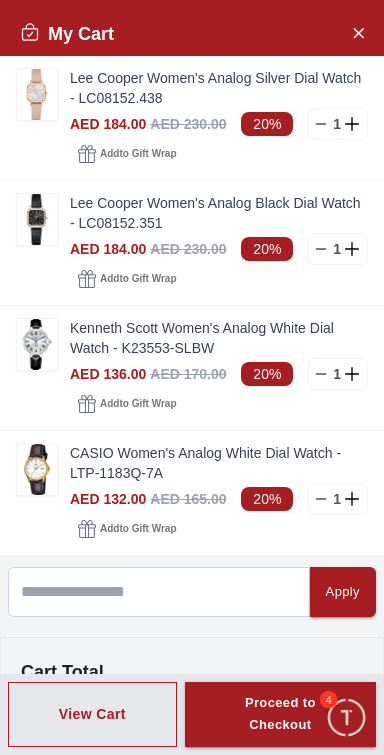 scroll, scrollTop: 3, scrollLeft: 0, axis: vertical 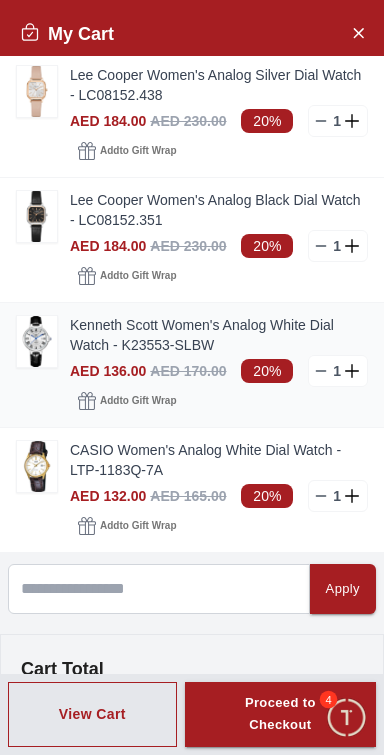 click 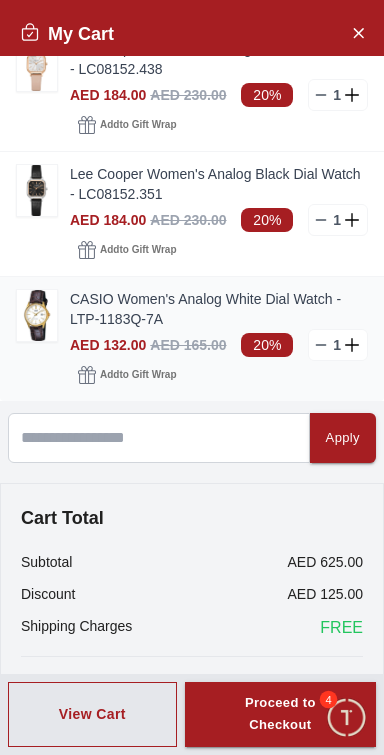 scroll, scrollTop: 0, scrollLeft: 0, axis: both 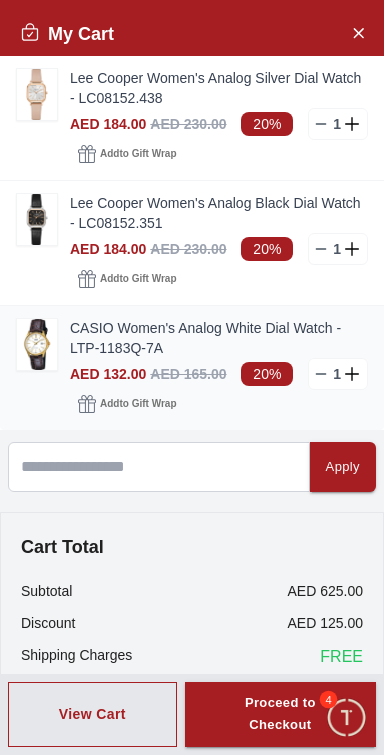 click at bounding box center [37, 344] 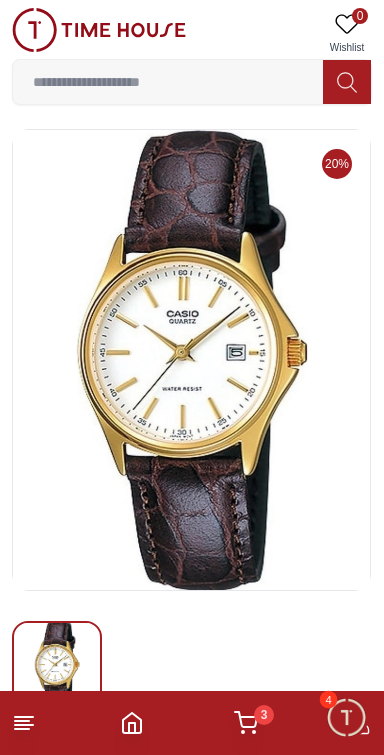 click at bounding box center [192, 360] 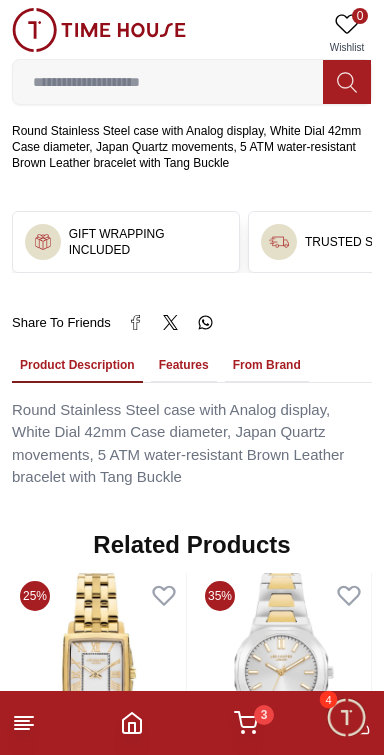 scroll, scrollTop: 1239, scrollLeft: 0, axis: vertical 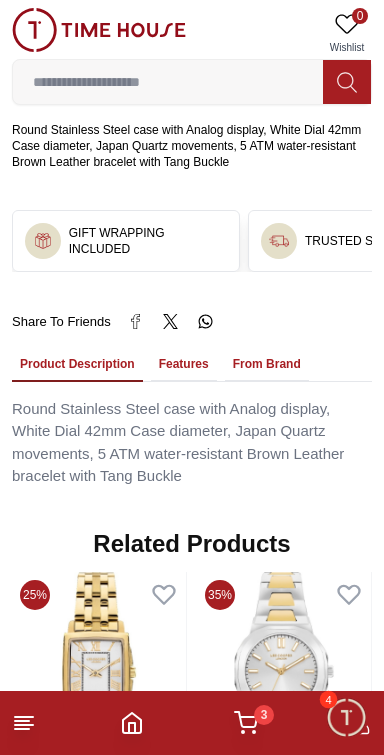 click on "Features" at bounding box center [184, 365] 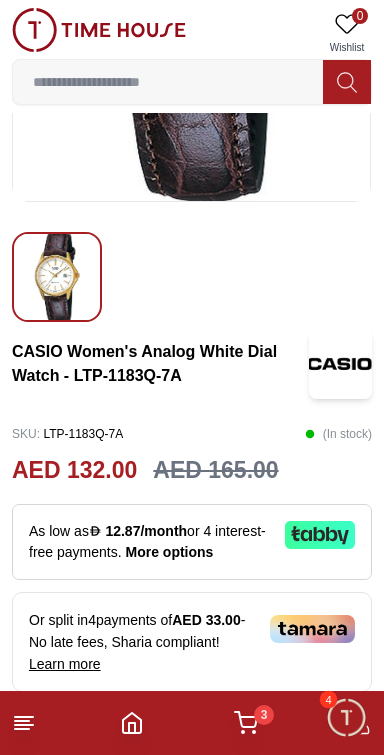 scroll, scrollTop: 0, scrollLeft: 0, axis: both 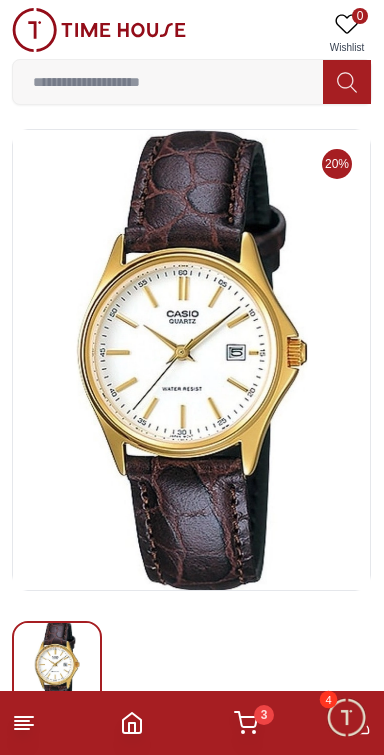 click on "3" at bounding box center [264, 715] 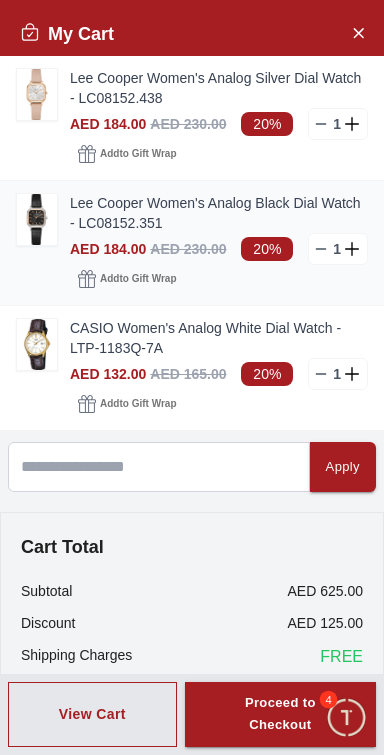 click on "Lee Cooper Women's Analog Black Dial Watch - LC08152.351" at bounding box center [219, 213] 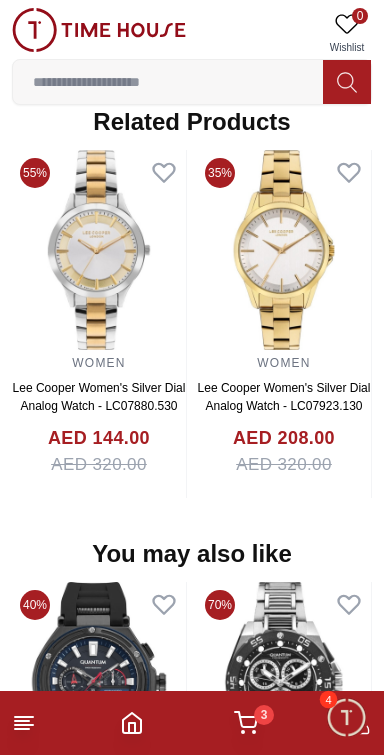 scroll, scrollTop: 1856, scrollLeft: 0, axis: vertical 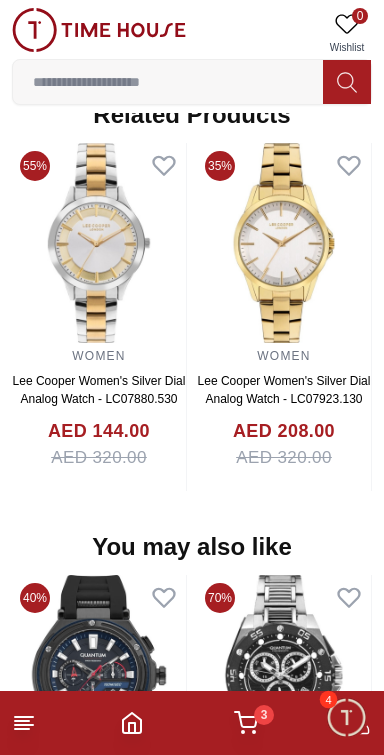 click 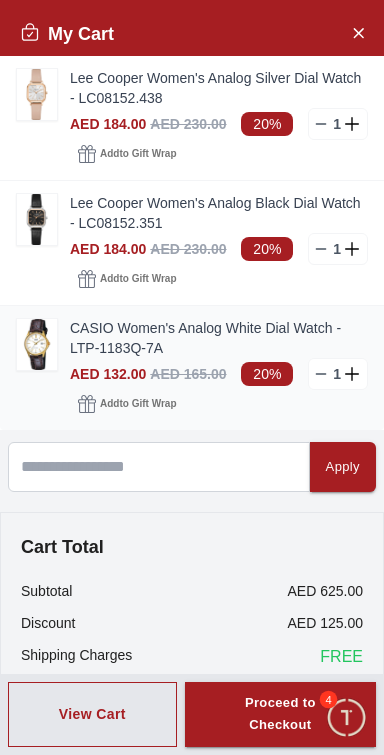 click on "CASIO Women's Analog White Dial Watch - LTP-1183Q-7A" at bounding box center [219, 338] 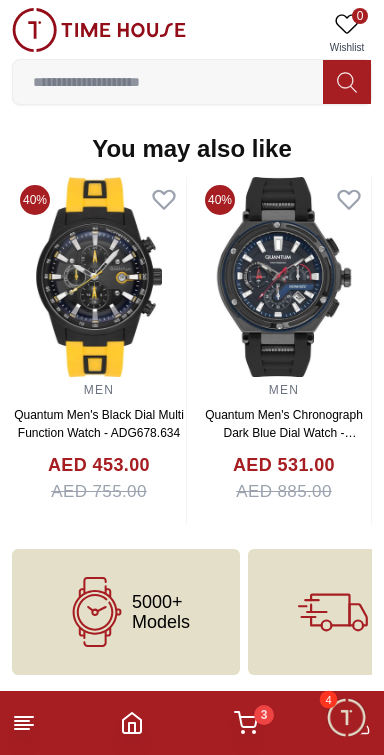 scroll, scrollTop: 0, scrollLeft: 0, axis: both 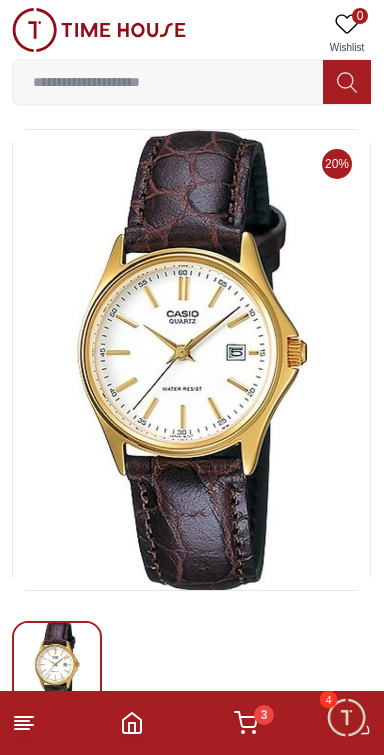 click at bounding box center [57, 666] 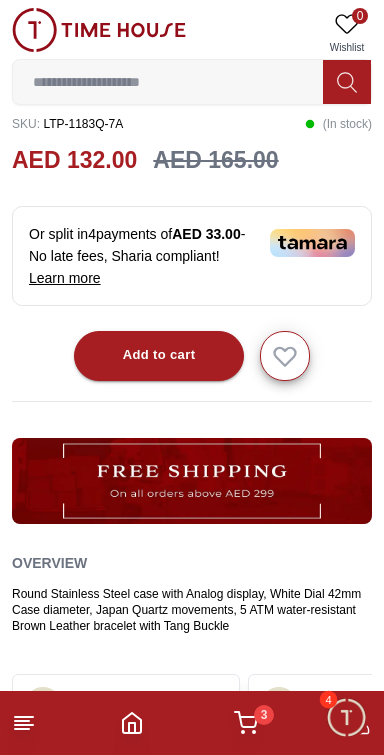 scroll, scrollTop: 696, scrollLeft: 0, axis: vertical 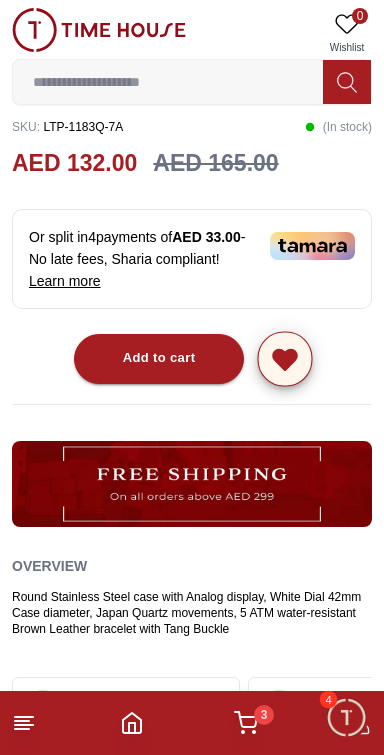 click 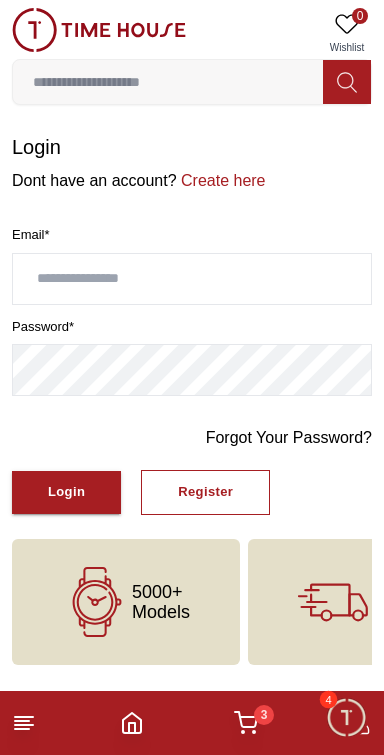 scroll, scrollTop: 0, scrollLeft: 0, axis: both 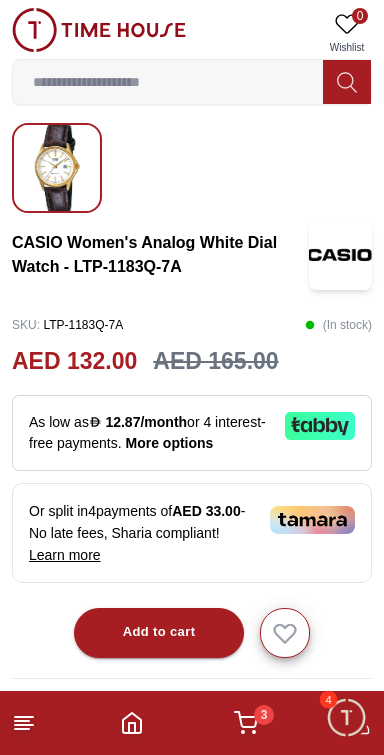 click at bounding box center (340, 255) 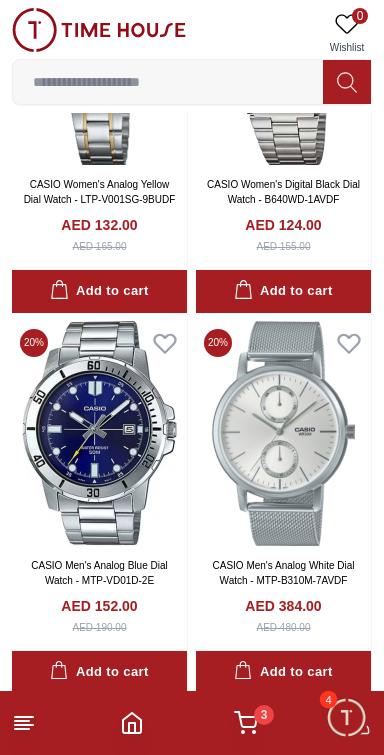 scroll, scrollTop: 3902, scrollLeft: 0, axis: vertical 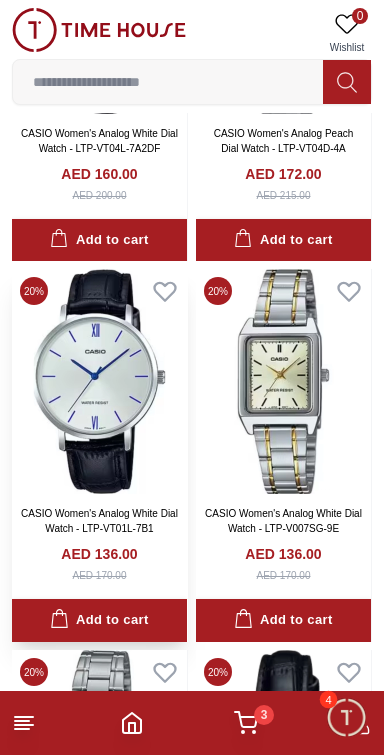 click at bounding box center (99, 381) 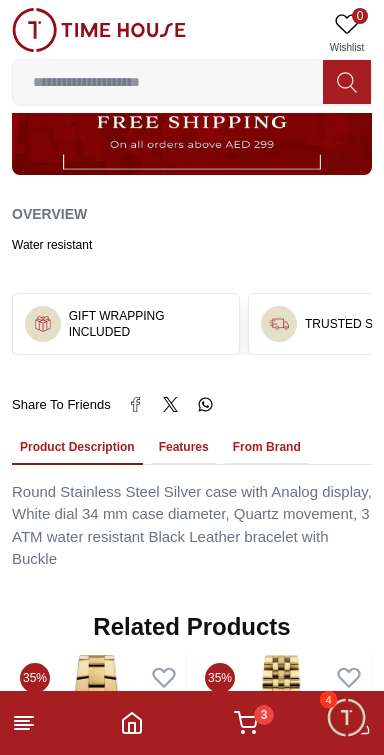 scroll, scrollTop: 1091, scrollLeft: 0, axis: vertical 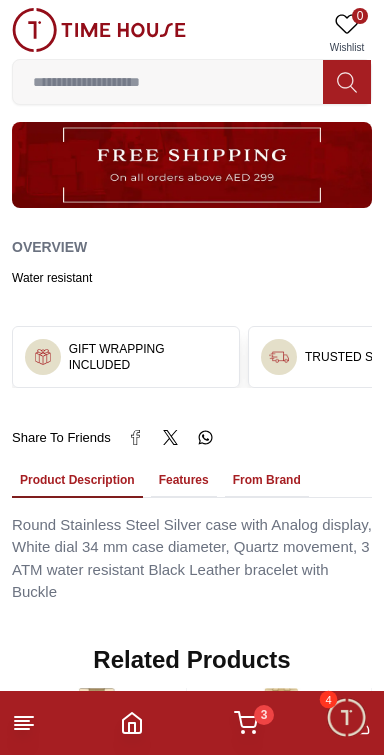 click on "Features" at bounding box center [184, 481] 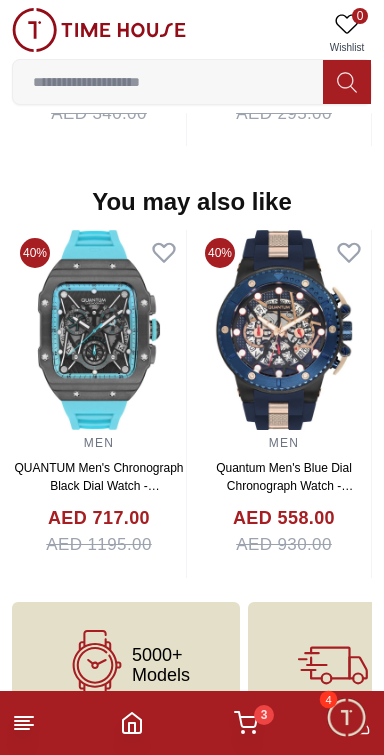 scroll, scrollTop: 2599, scrollLeft: 0, axis: vertical 